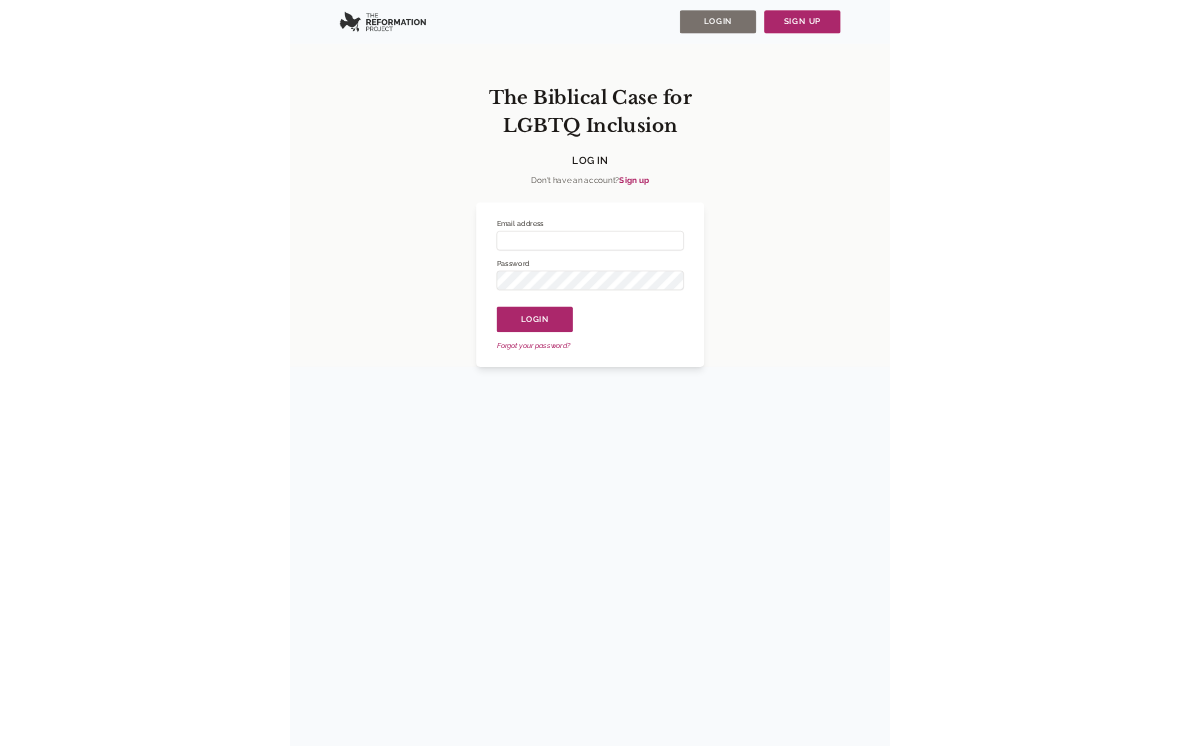 scroll, scrollTop: 0, scrollLeft: 0, axis: both 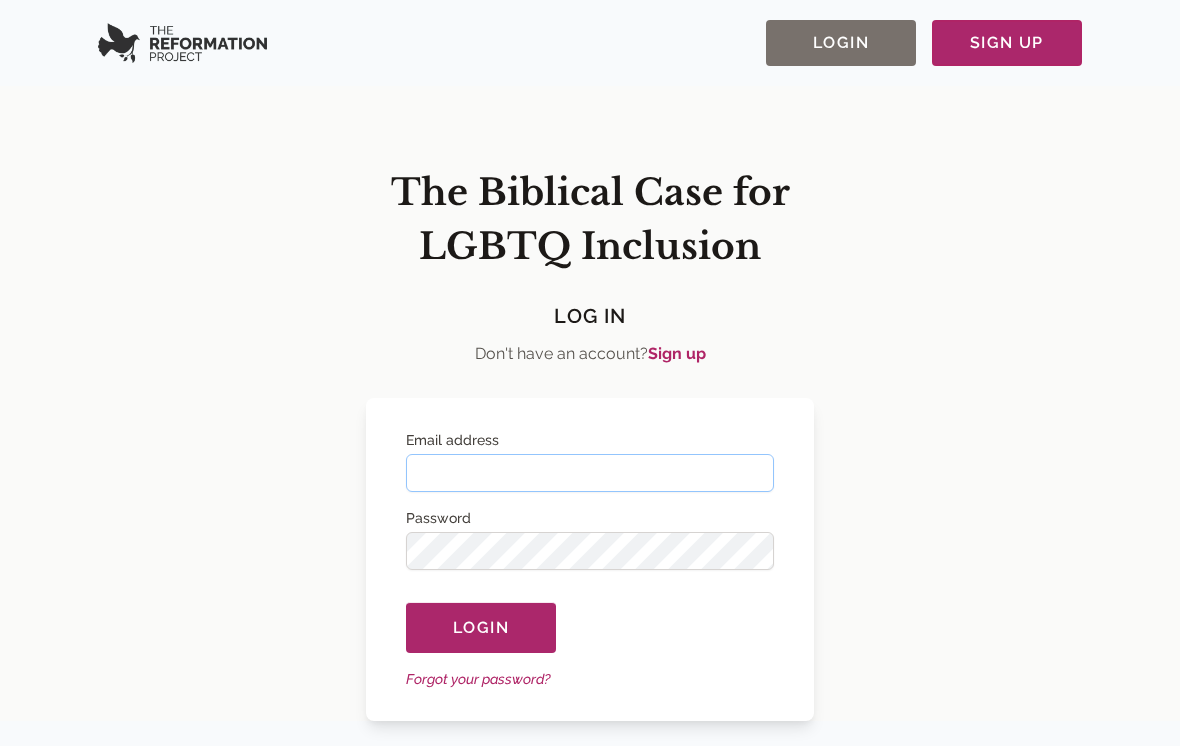 click on "Email address" at bounding box center (590, 473) 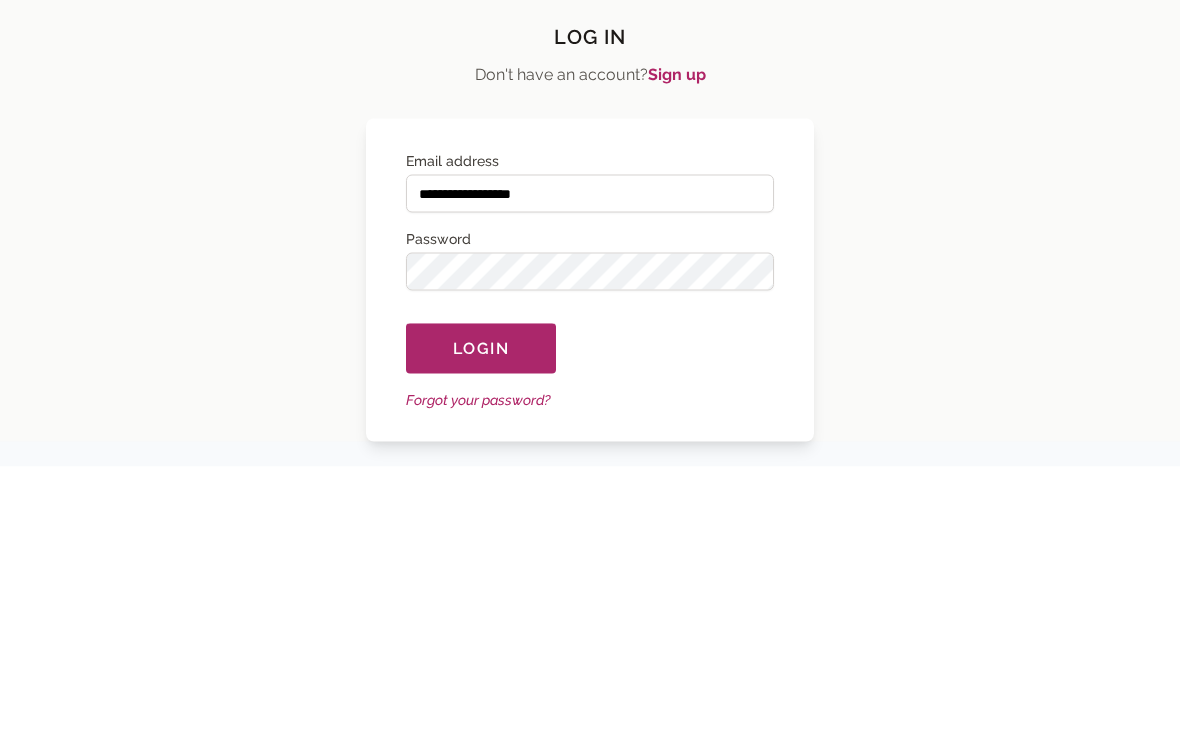 click on "Login" at bounding box center (481, 627) 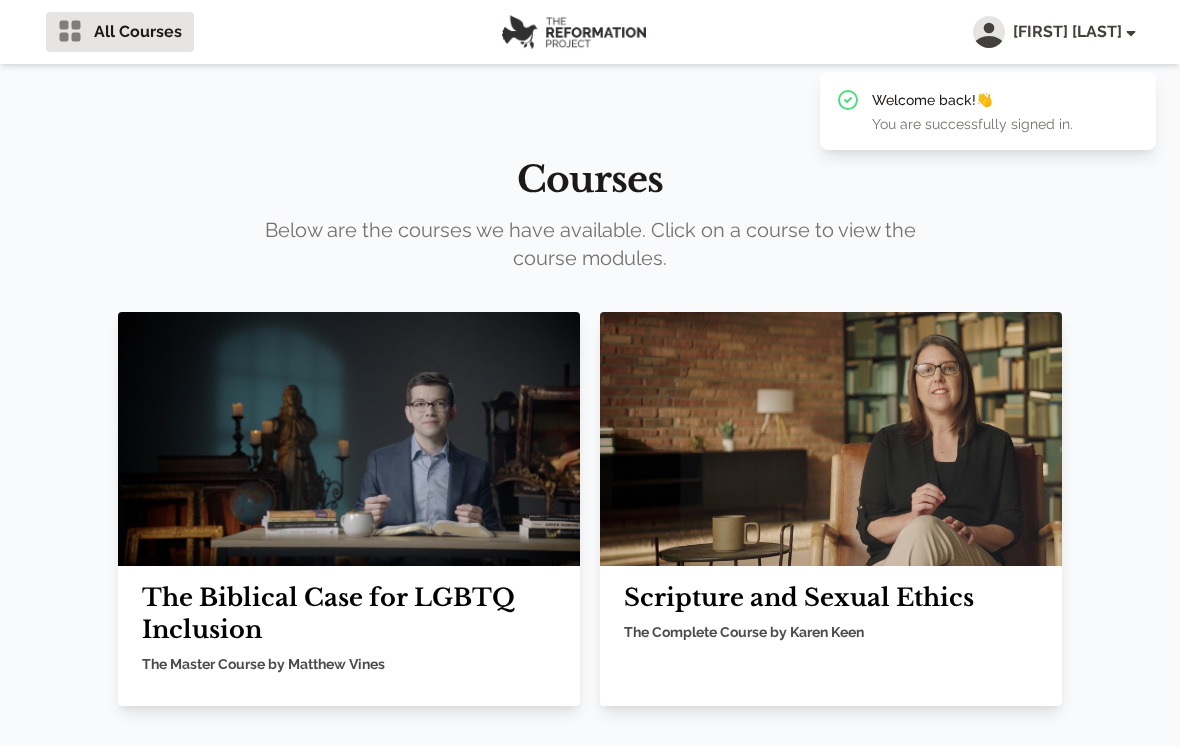 click at bounding box center [831, 439] 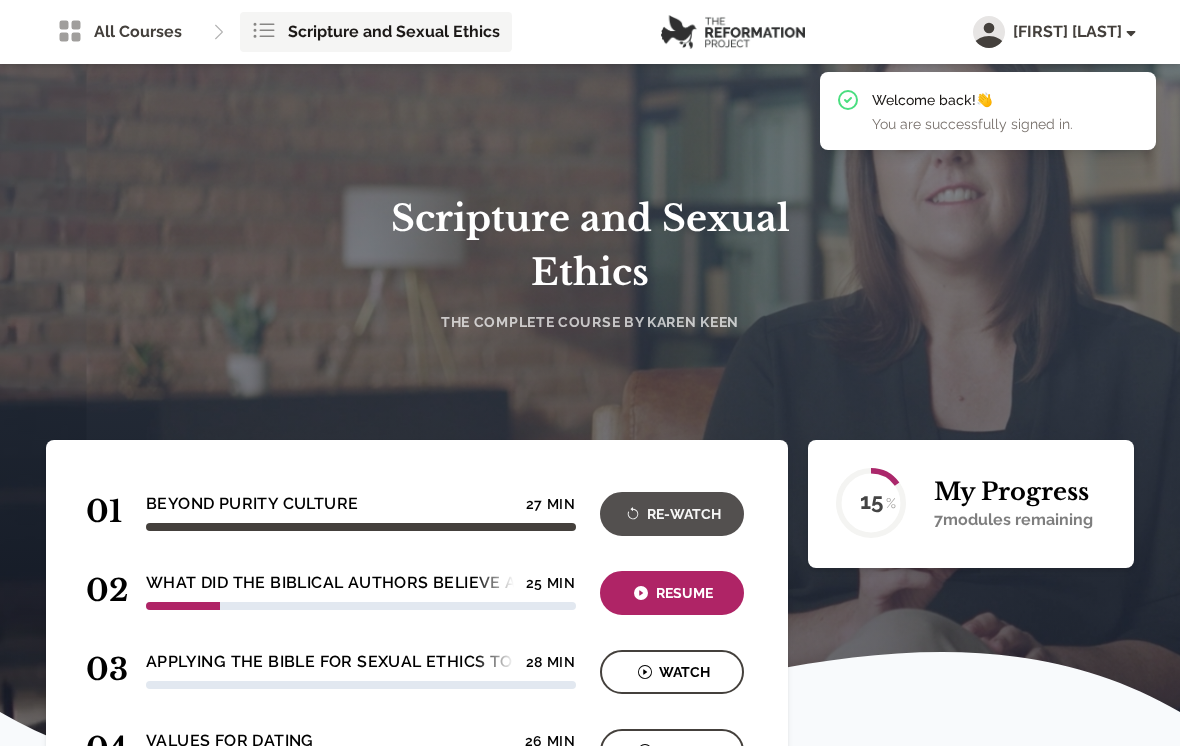 click on "Resume" at bounding box center (672, 593) 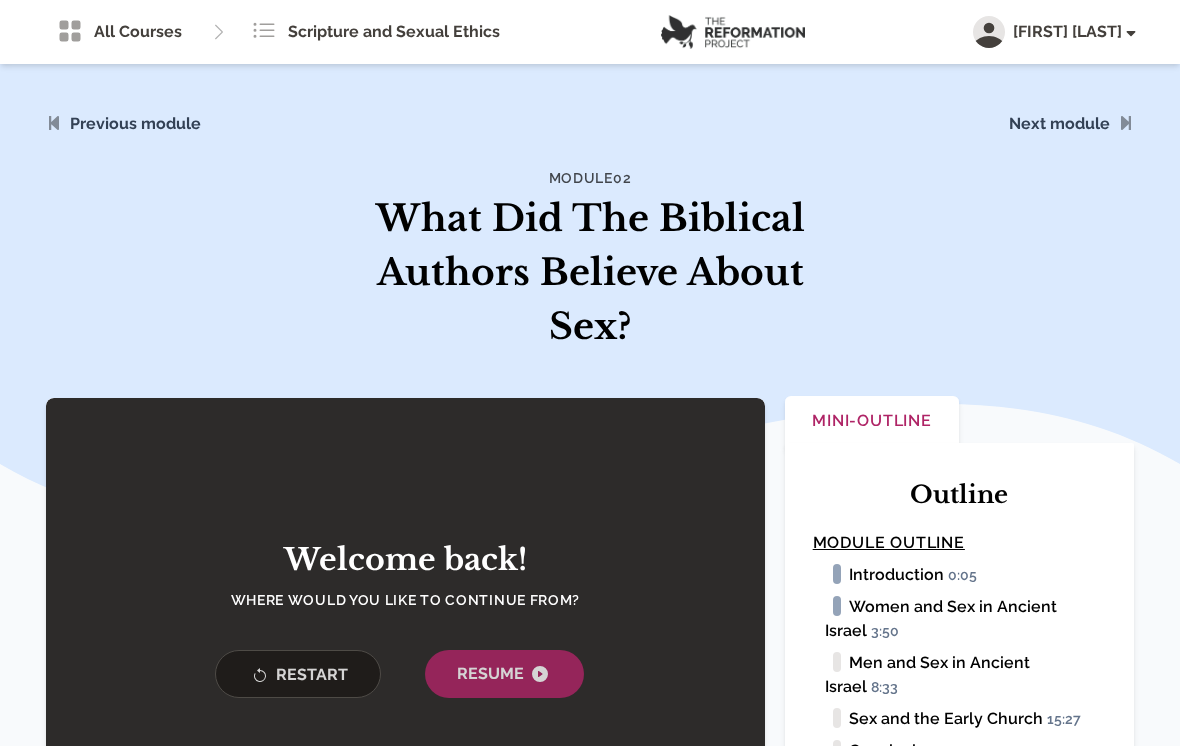 click on "Resume" at bounding box center (504, 674) 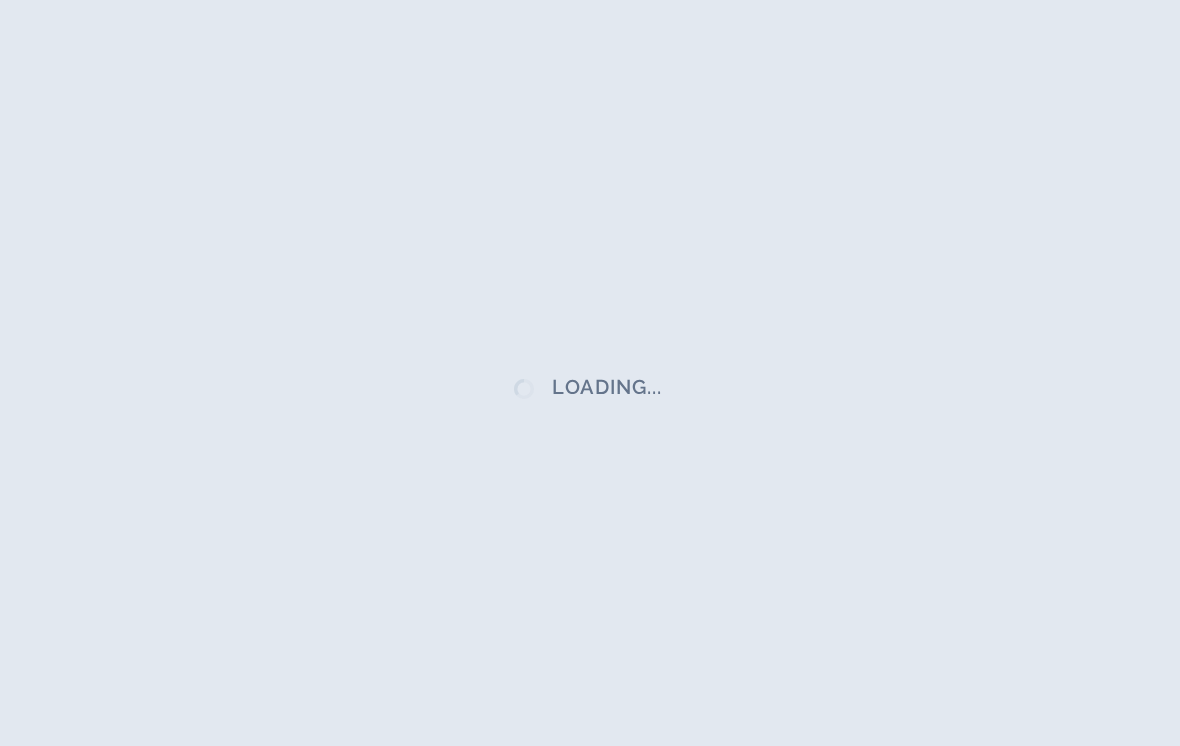 scroll, scrollTop: 345, scrollLeft: 0, axis: vertical 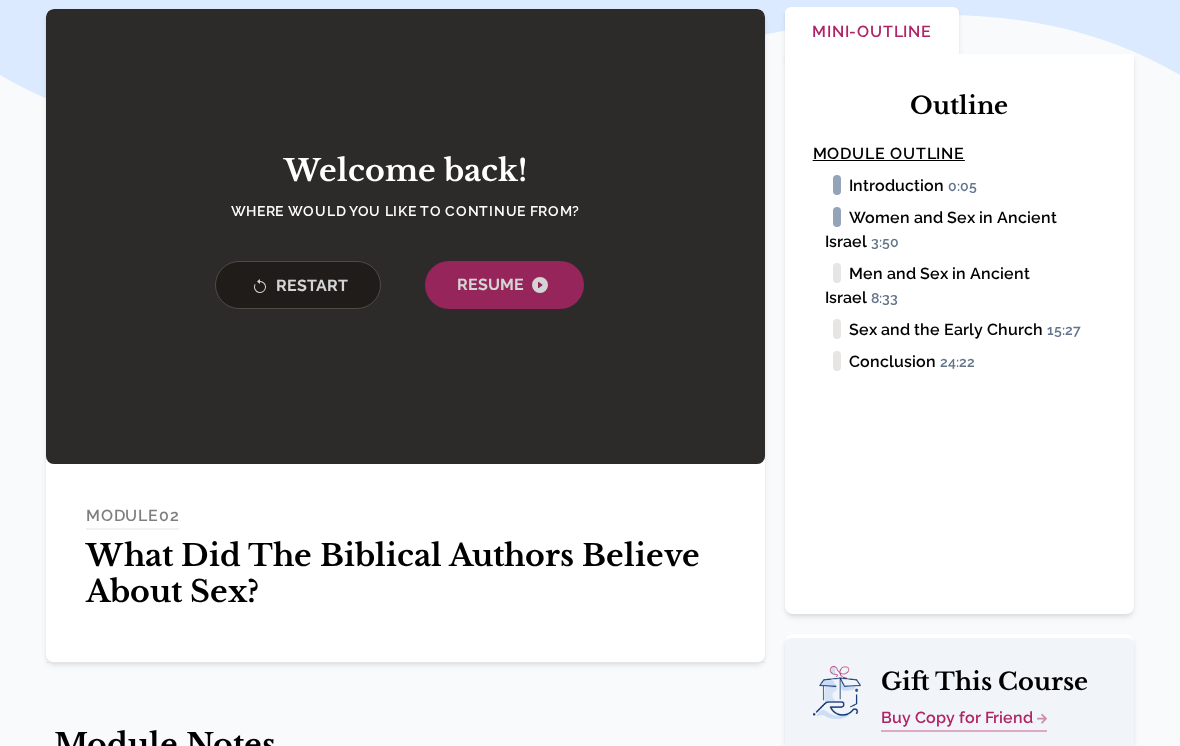 click on "Resume" at bounding box center [504, 285] 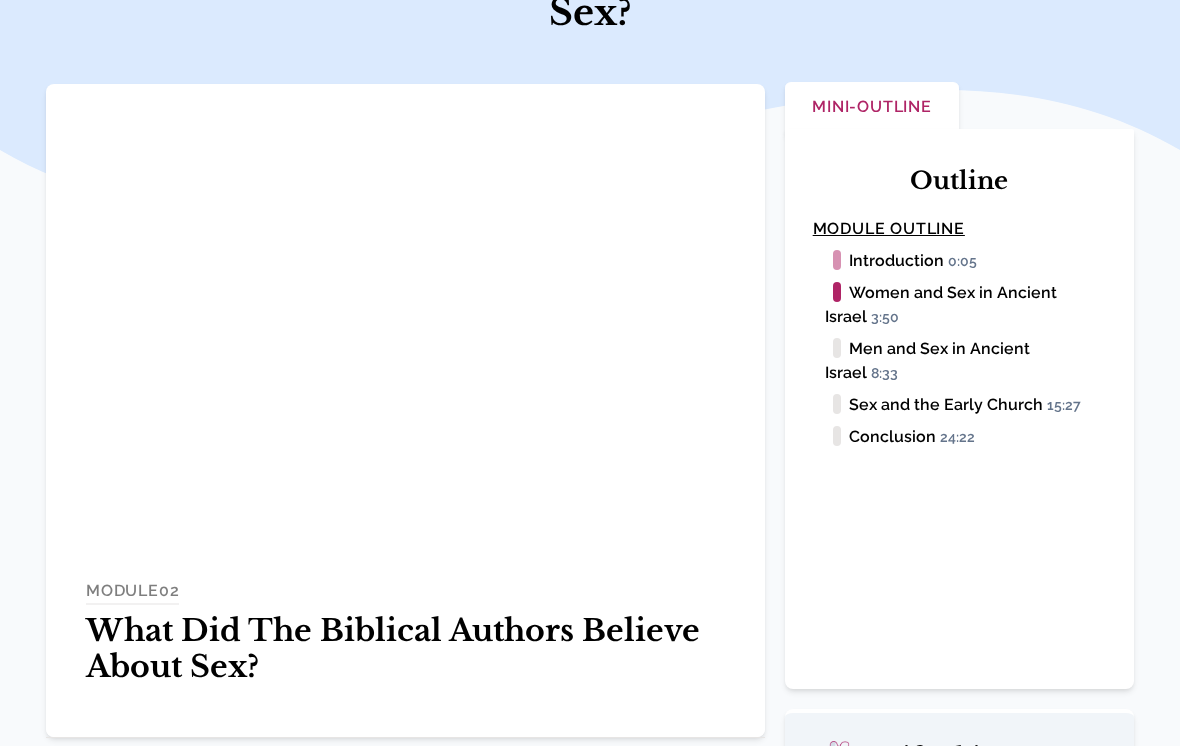 scroll, scrollTop: 297, scrollLeft: 0, axis: vertical 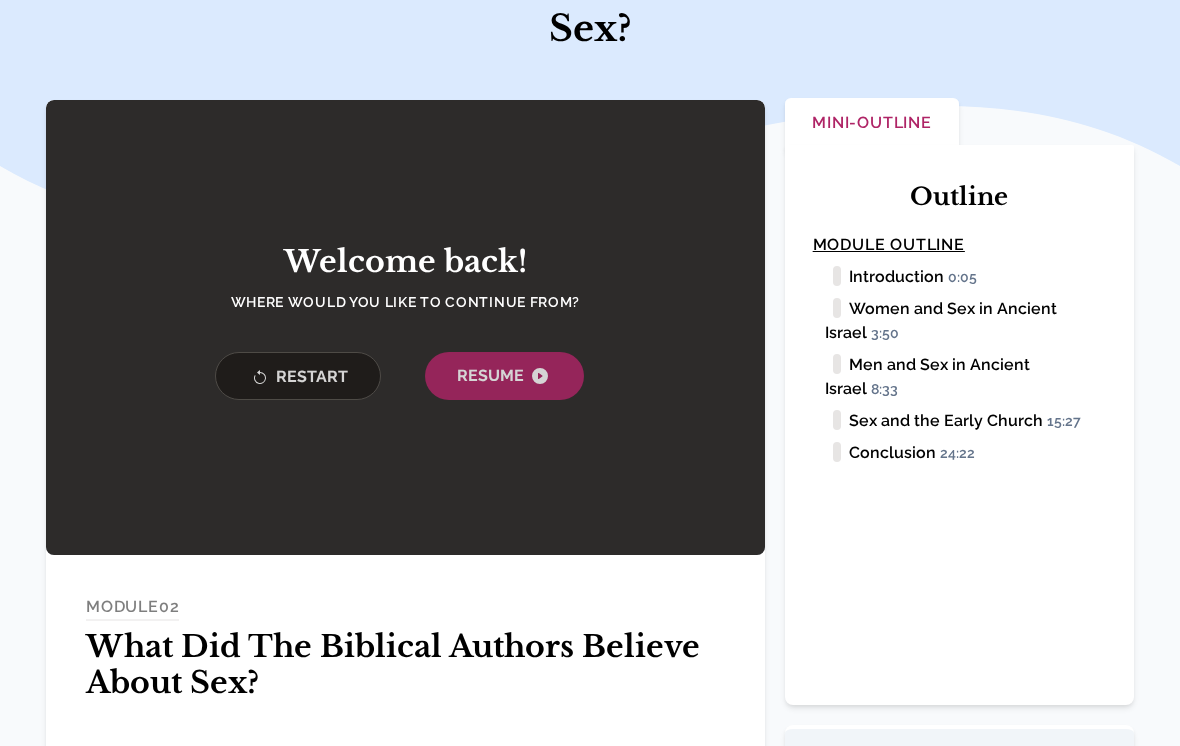 click on "Welcome back! Where would you like to continue from?   Restart Resume" at bounding box center (405, 324) 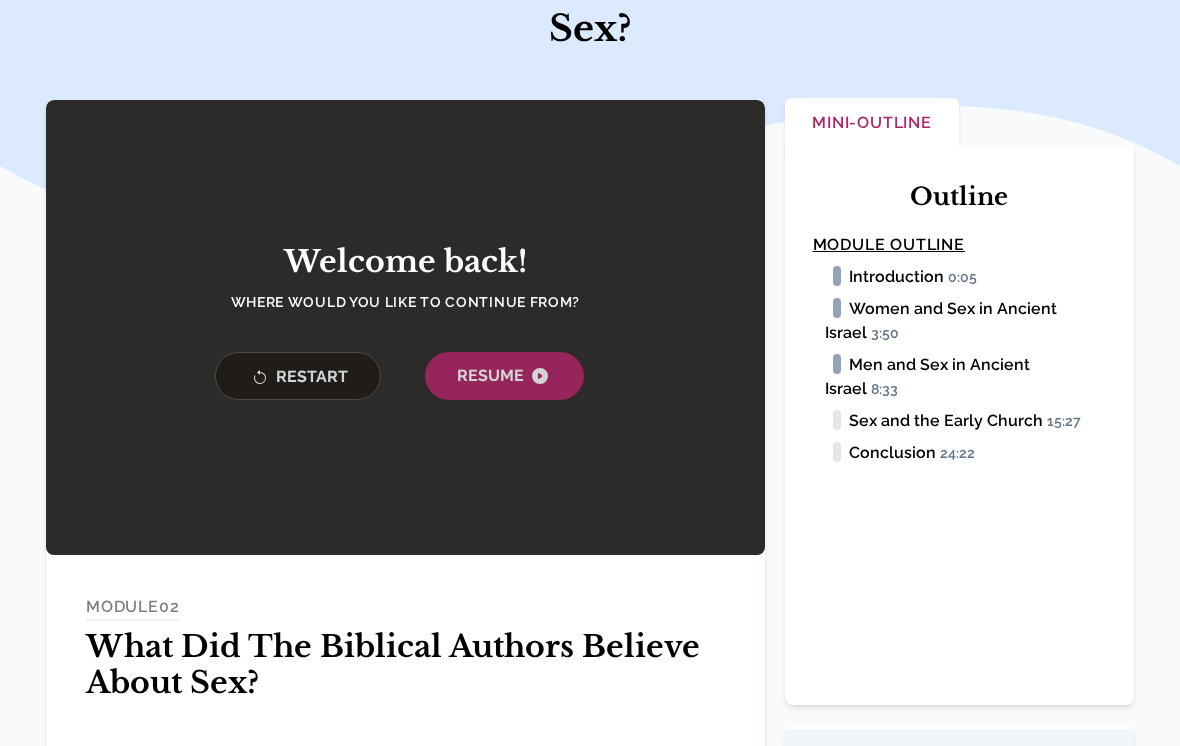 click on "Resume" at bounding box center [504, 376] 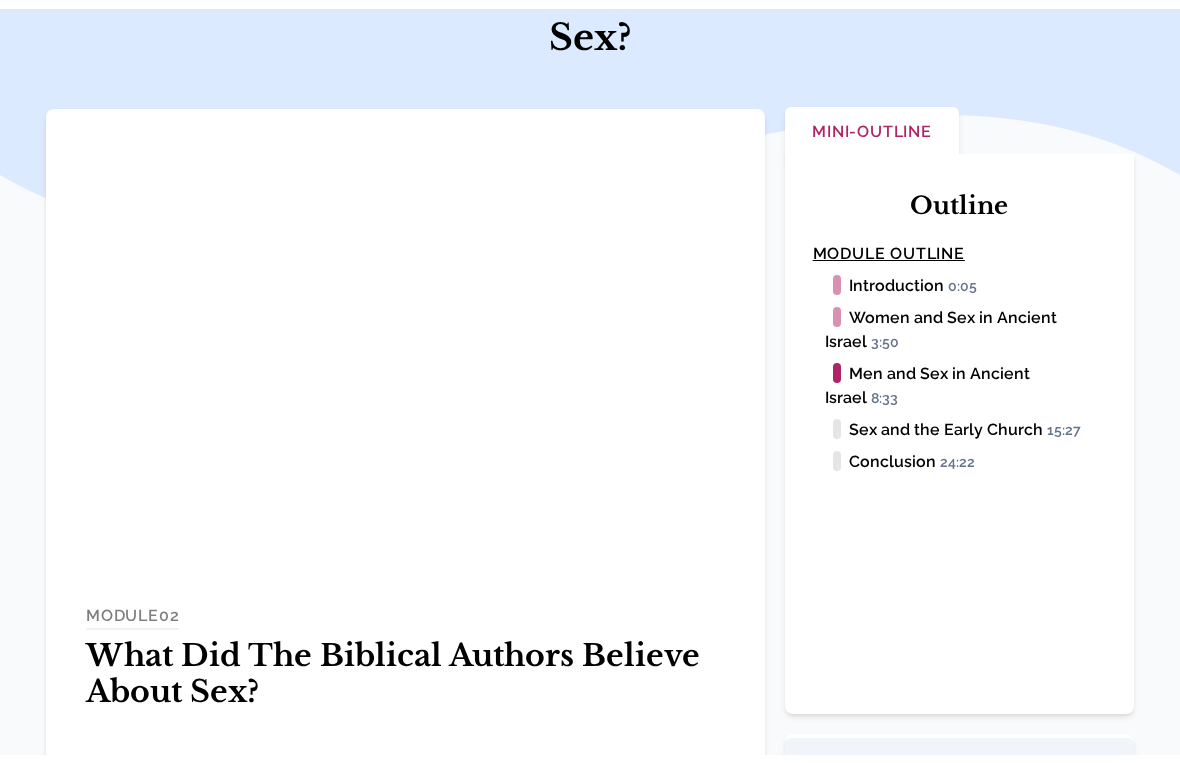 scroll, scrollTop: 24, scrollLeft: 0, axis: vertical 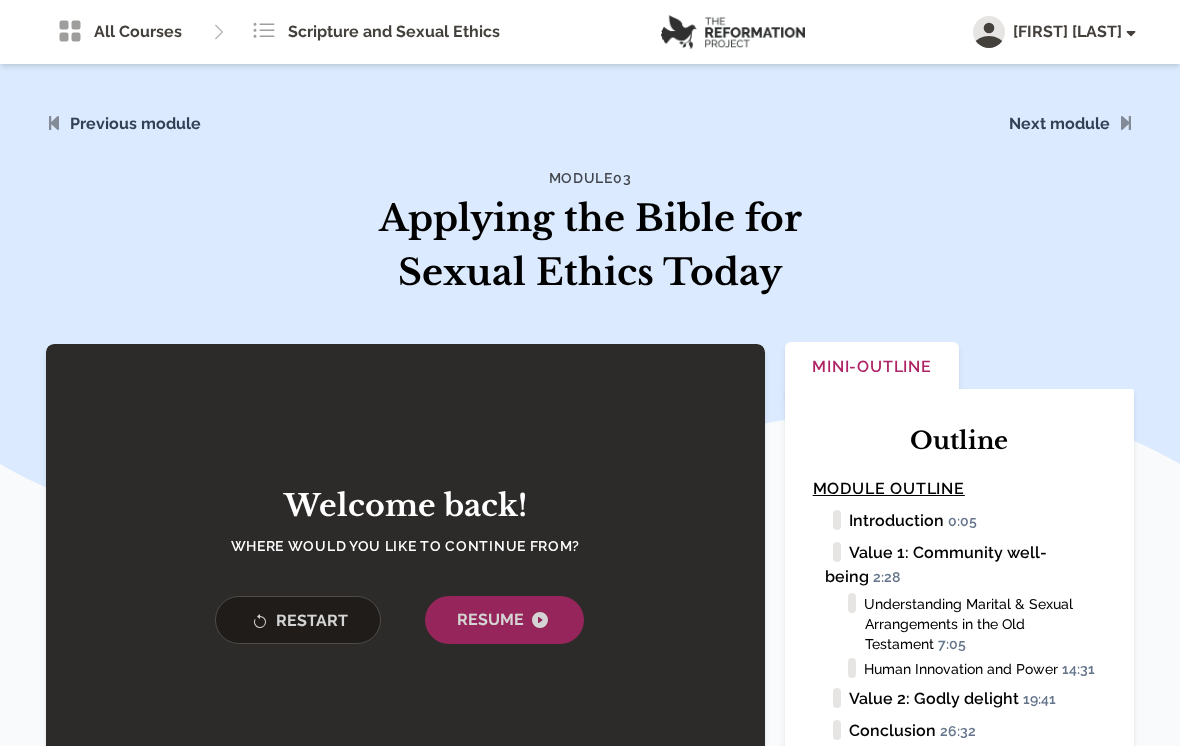 click on "Resume" at bounding box center [504, 620] 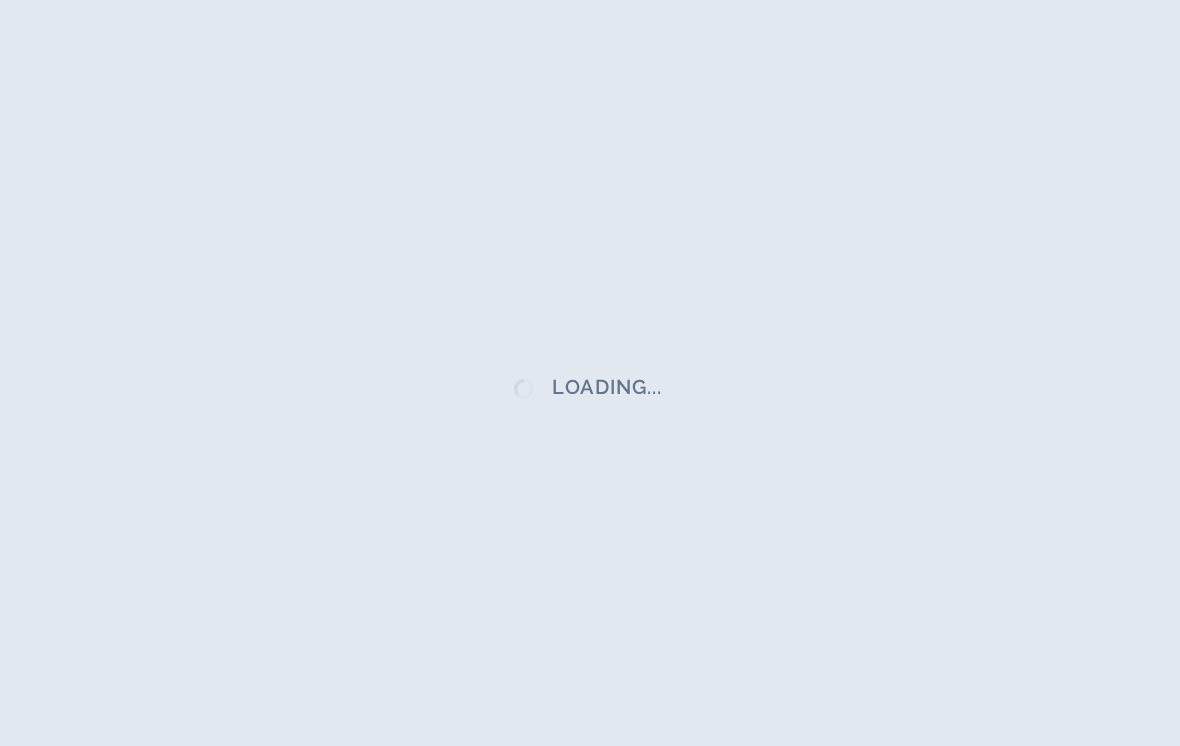 scroll, scrollTop: 49, scrollLeft: 0, axis: vertical 